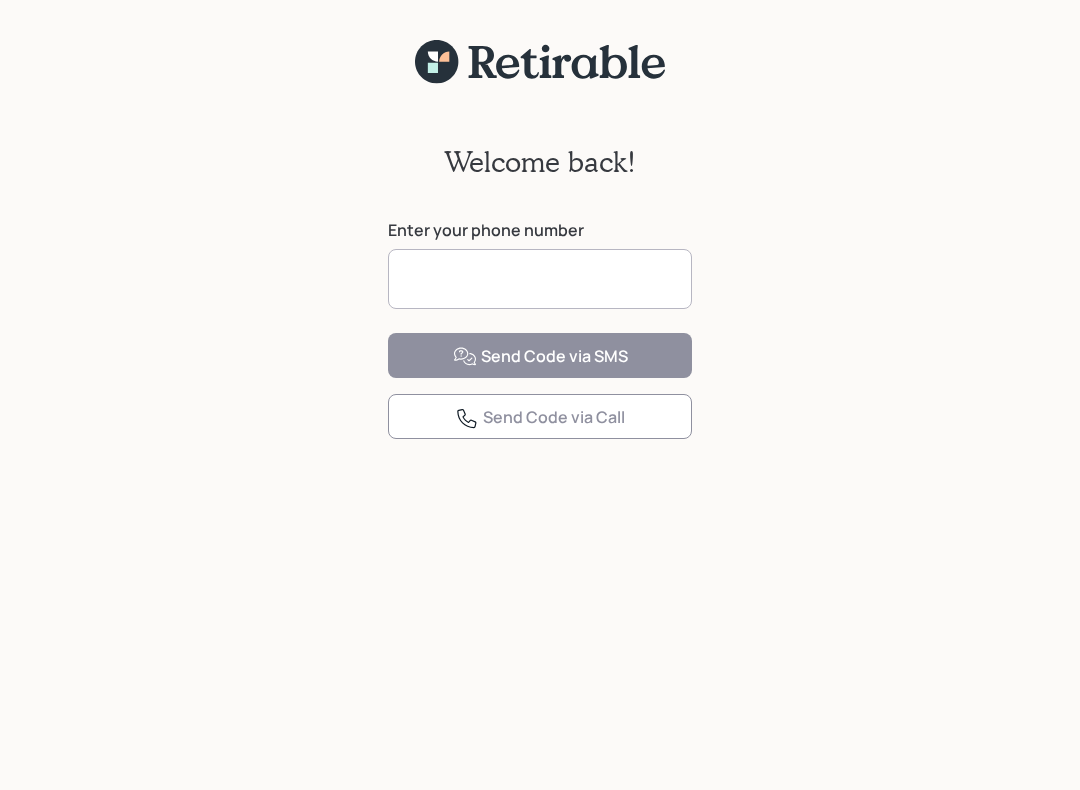 scroll, scrollTop: 0, scrollLeft: 0, axis: both 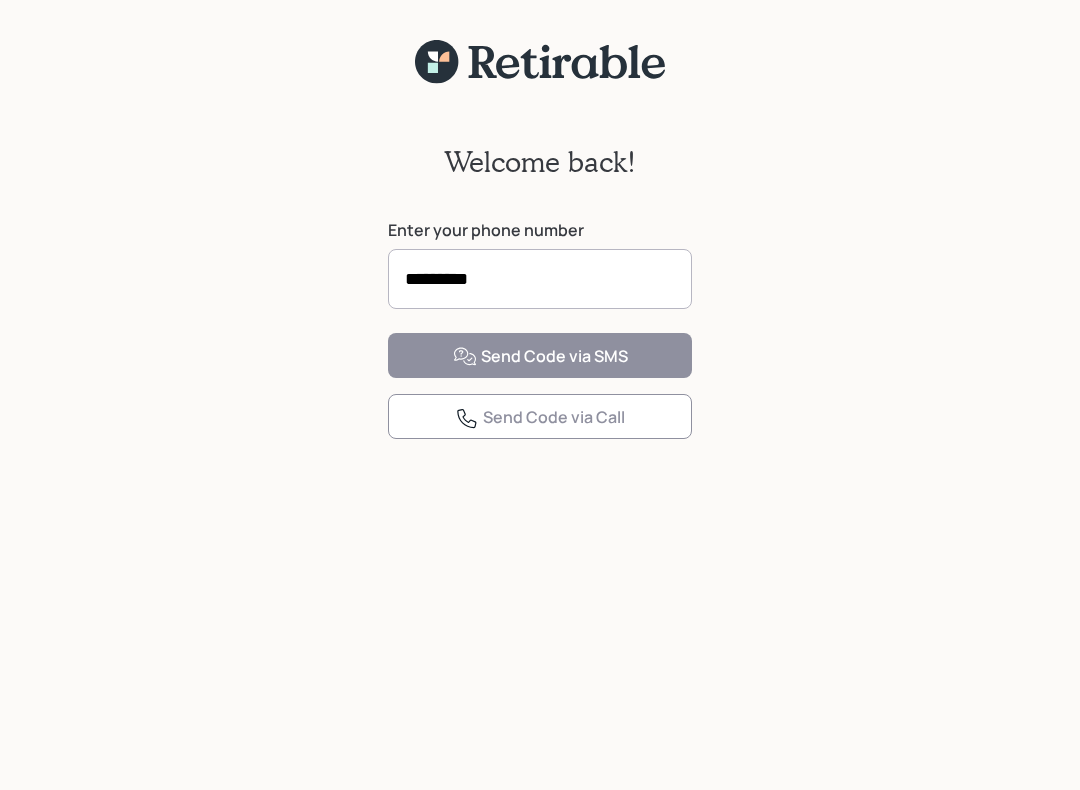 type on "**********" 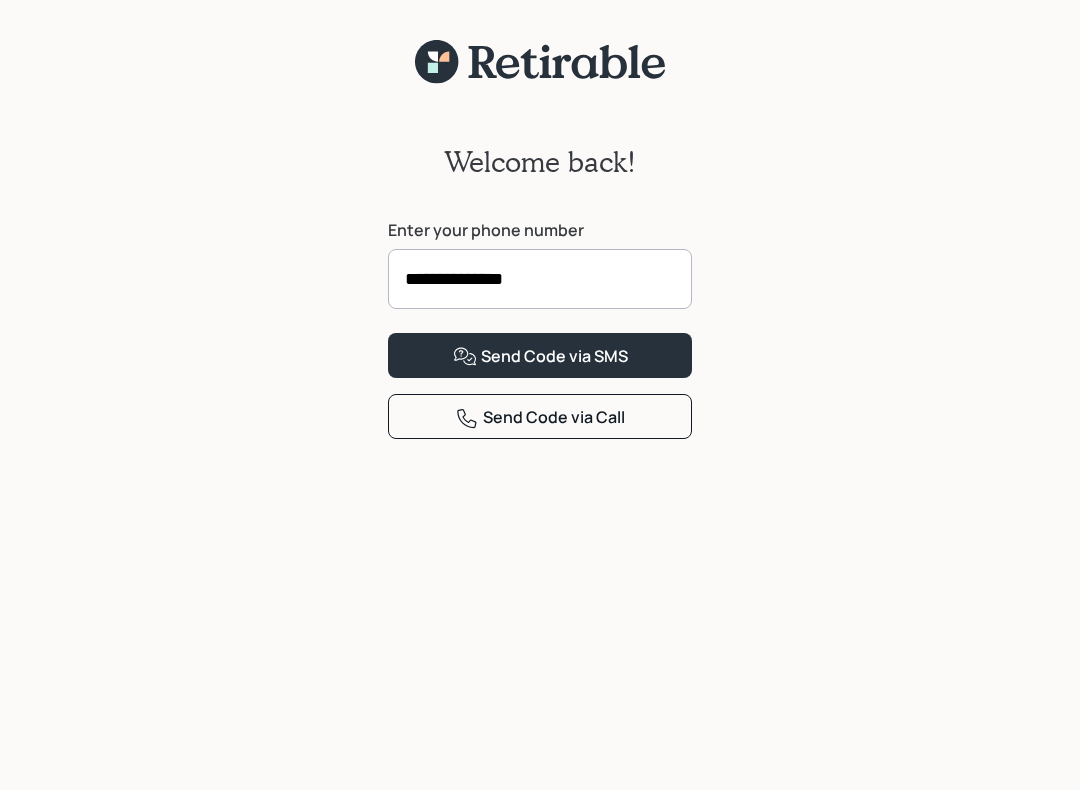click on "Send Code via SMS" at bounding box center (540, 355) 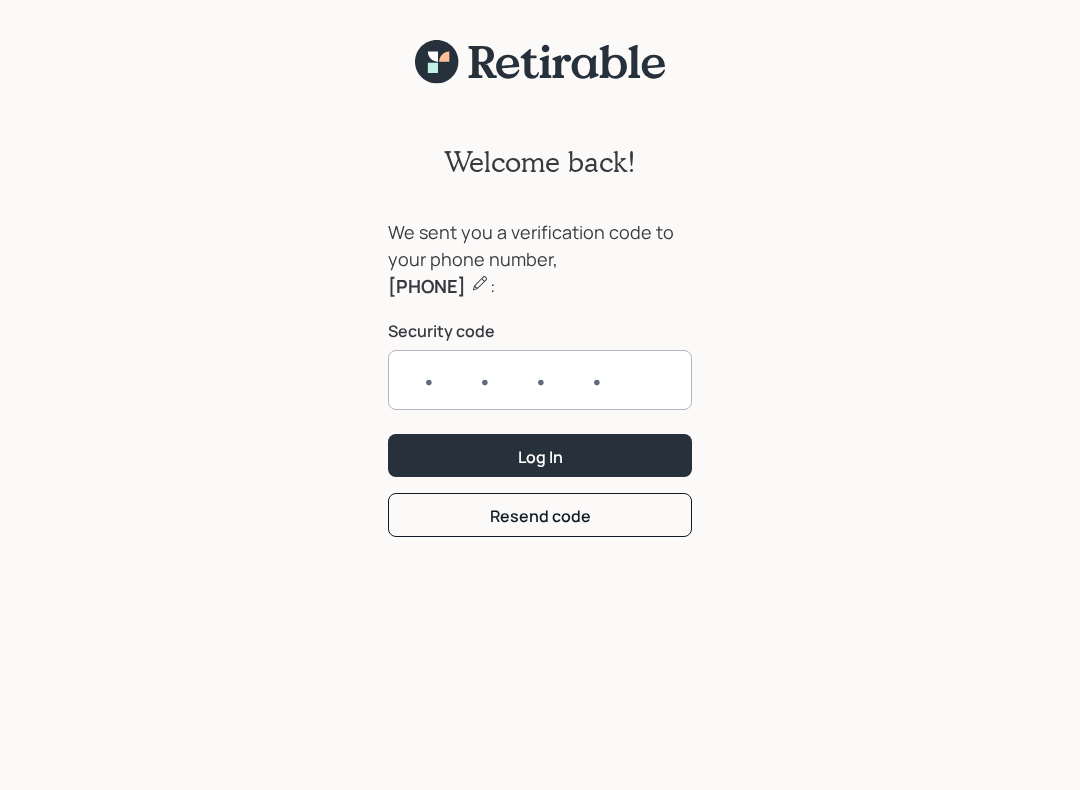 click at bounding box center [540, 380] 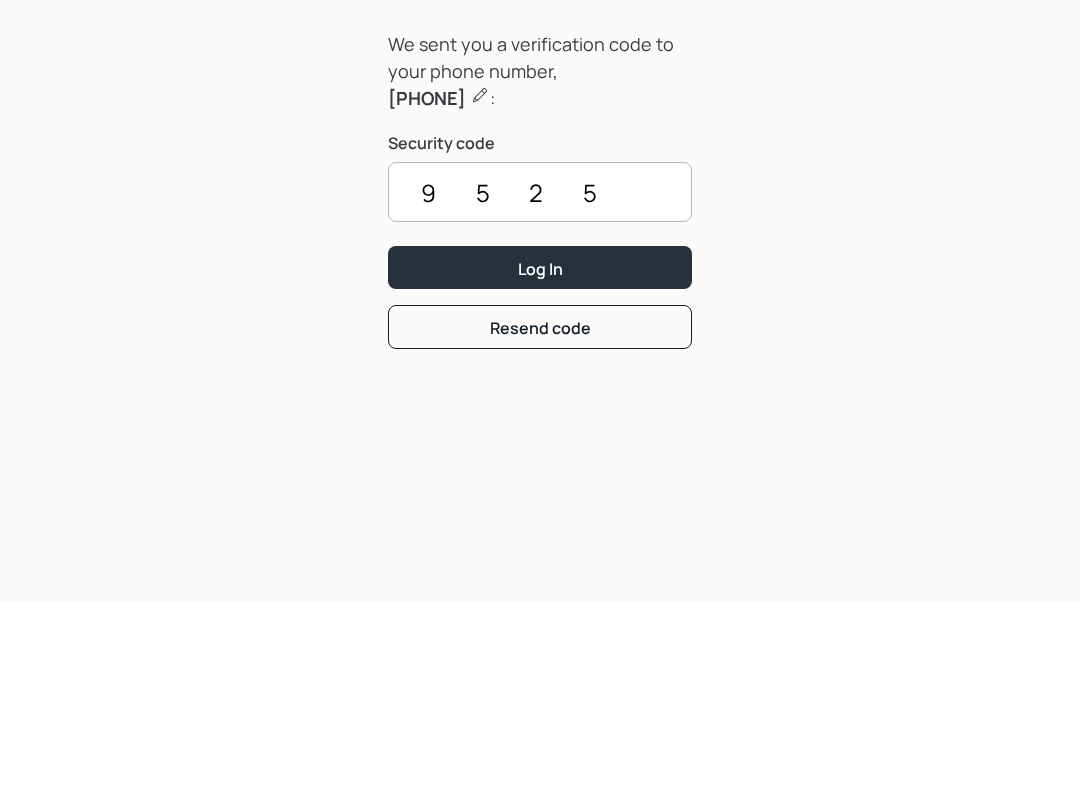 type on "9525" 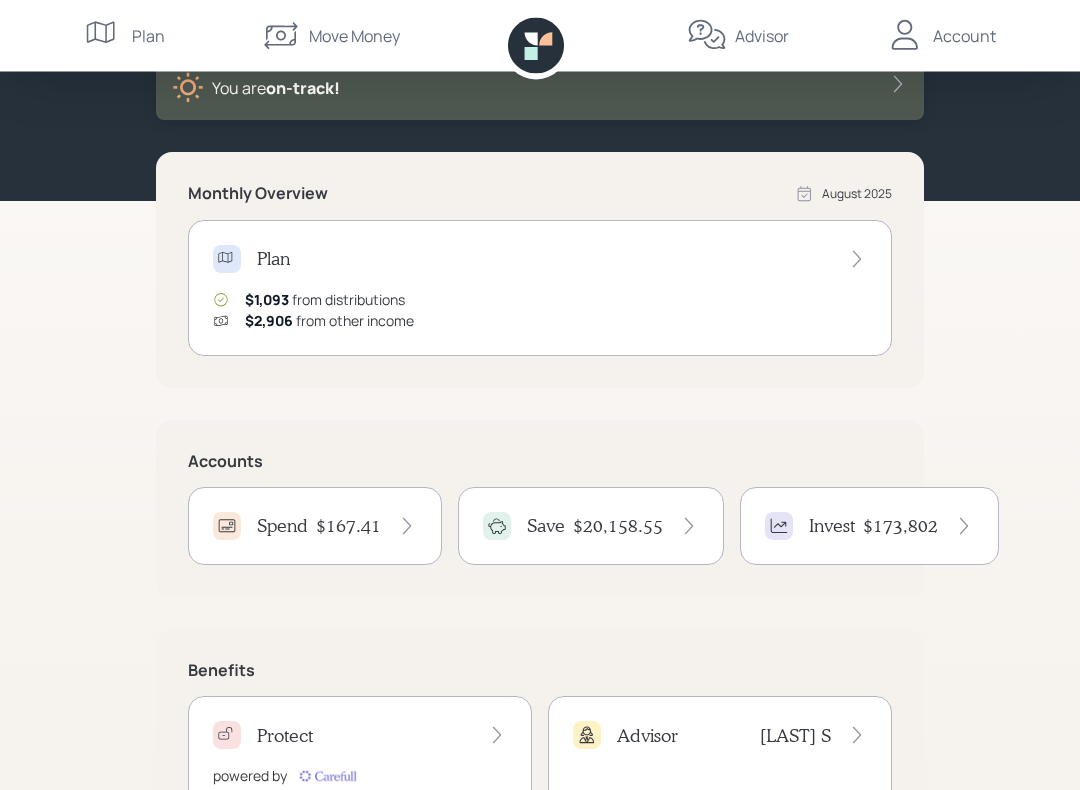 scroll, scrollTop: 0, scrollLeft: 0, axis: both 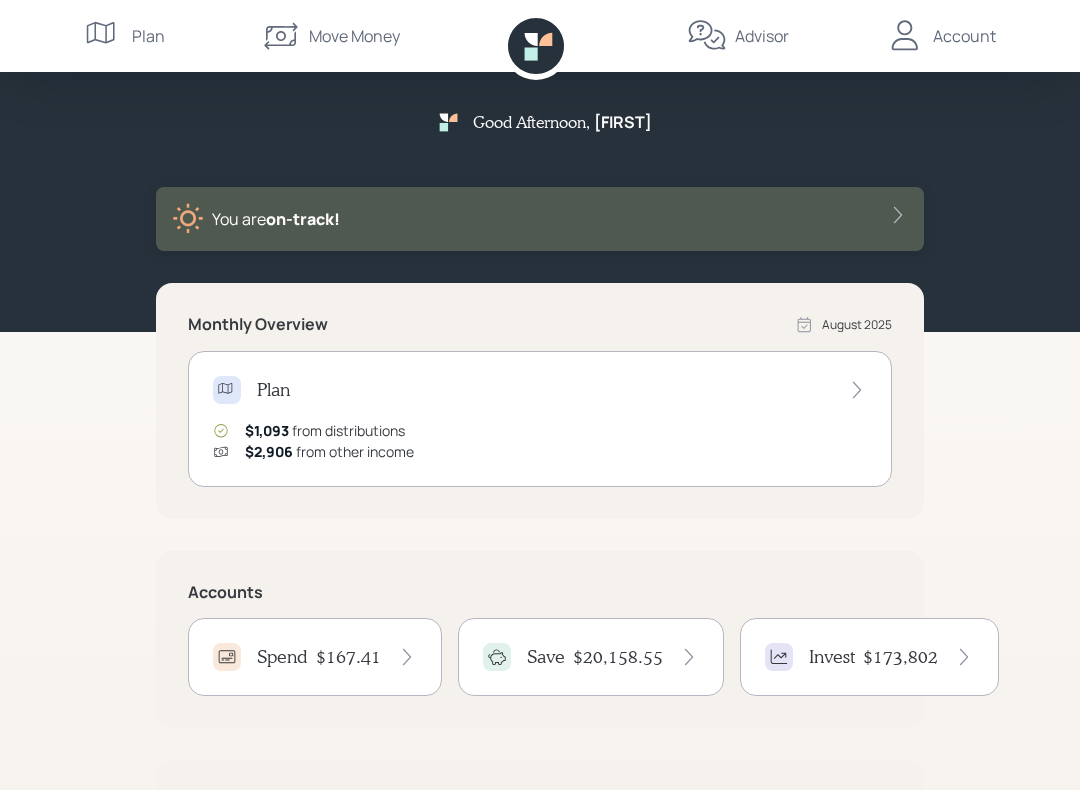 click on "Plan" at bounding box center (124, 36) 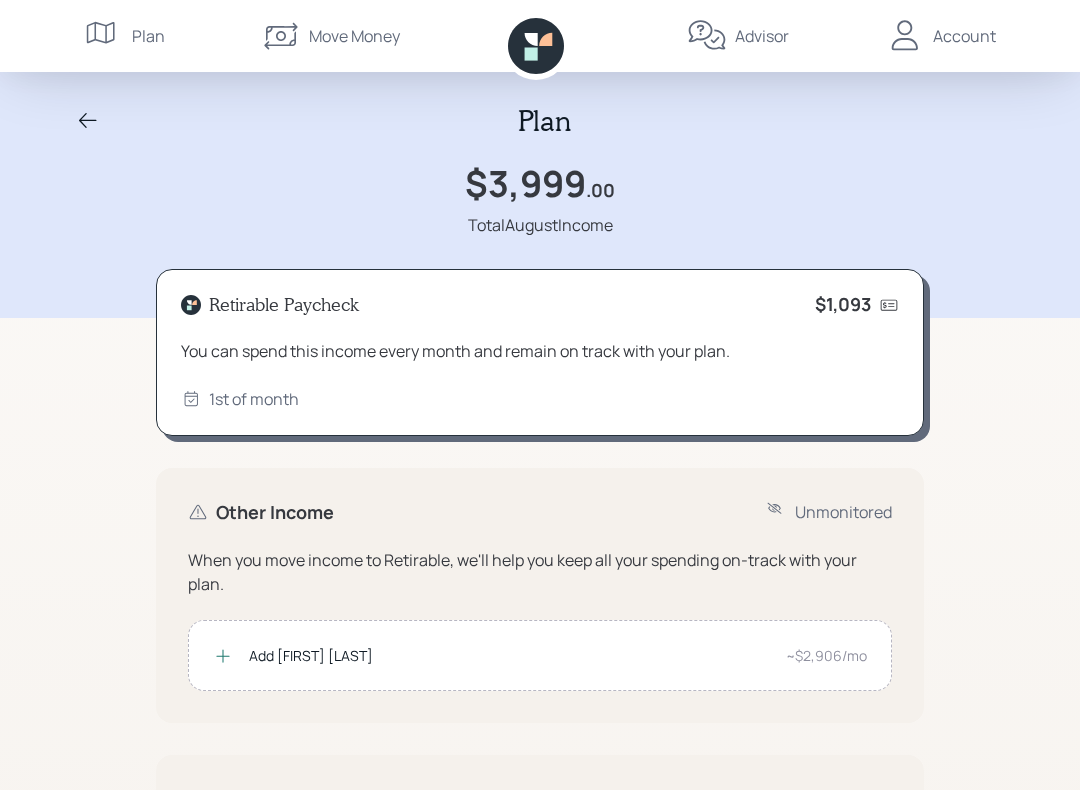 click on "Add [FIRST] [LAST] ~[CURRENCY][NUMBER]/mo" at bounding box center [540, 655] 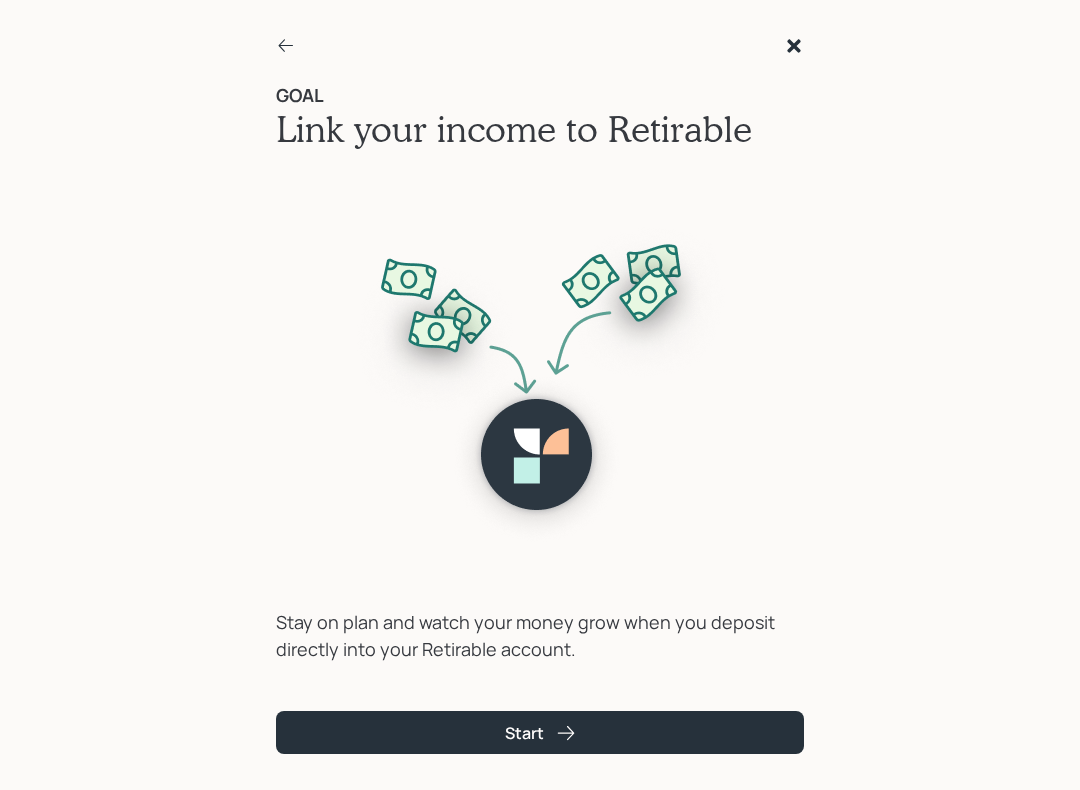 click on "Start" at bounding box center (540, 732) 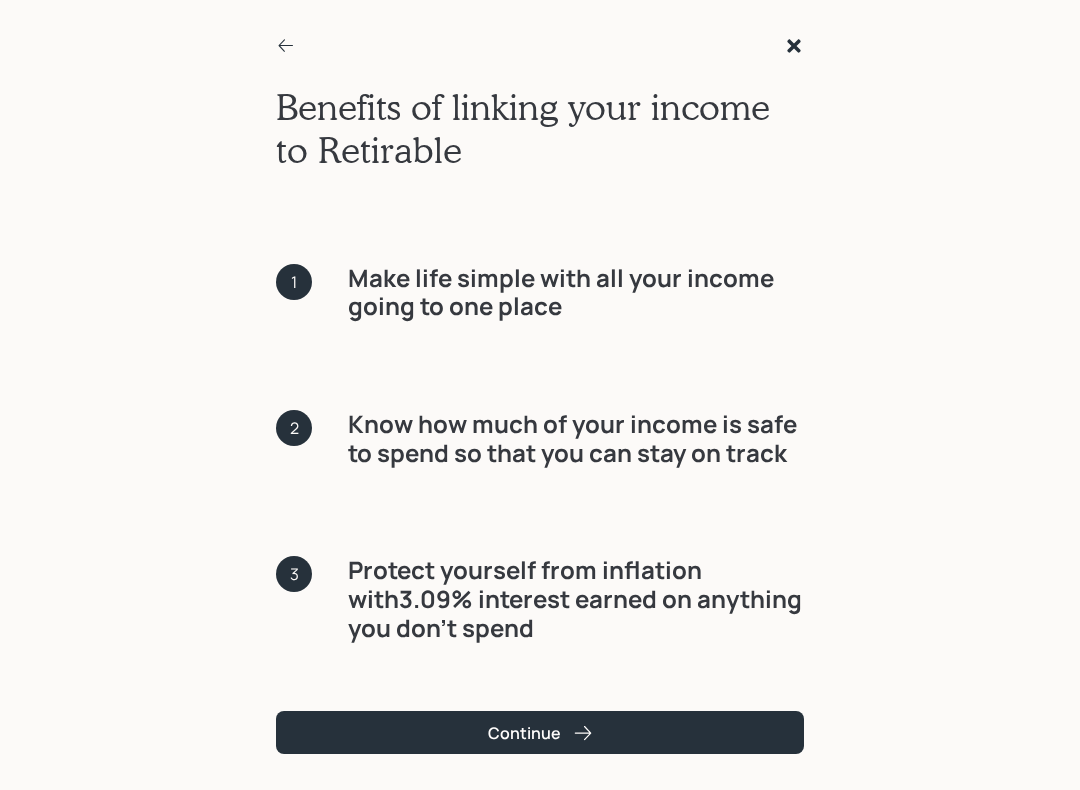 click on "Continue" at bounding box center [540, 732] 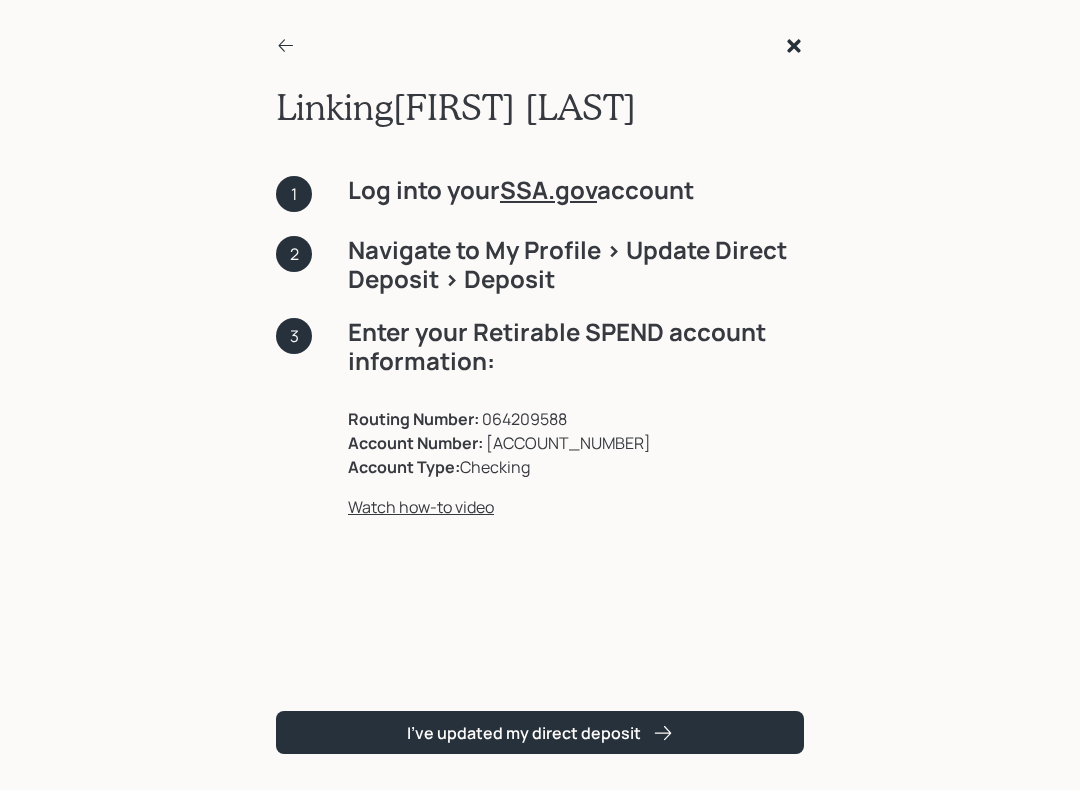 click at bounding box center (540, 60) 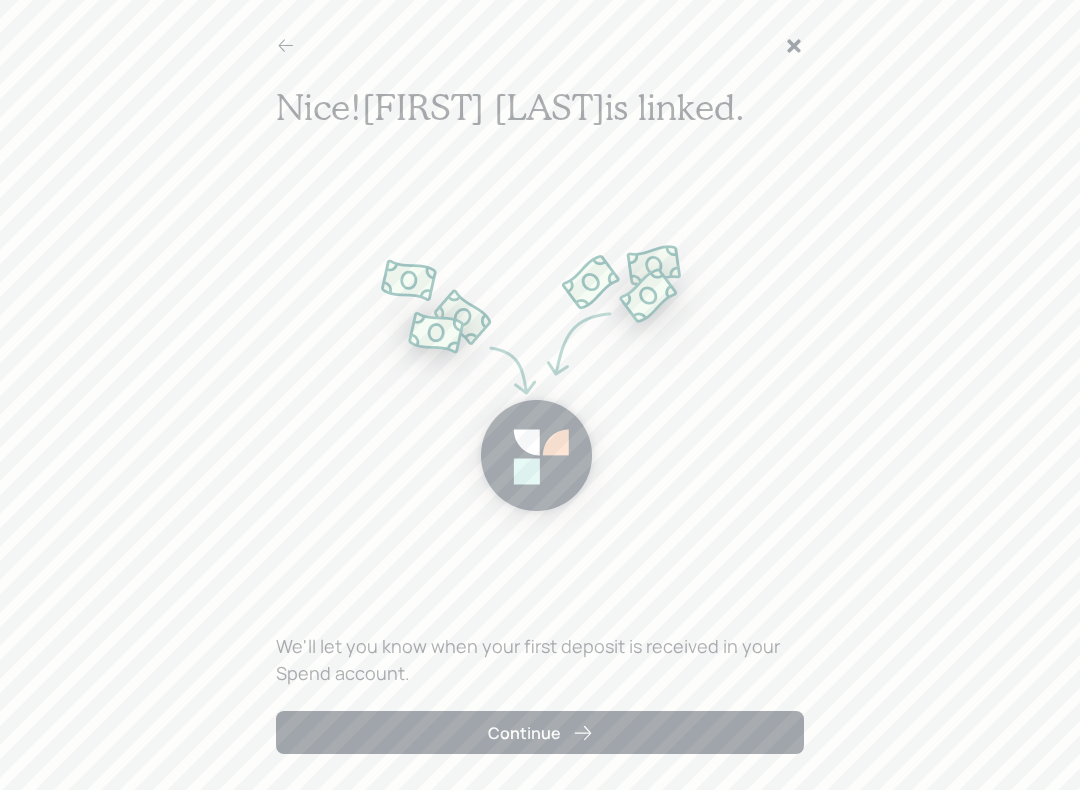 click on "Continue" at bounding box center [540, 732] 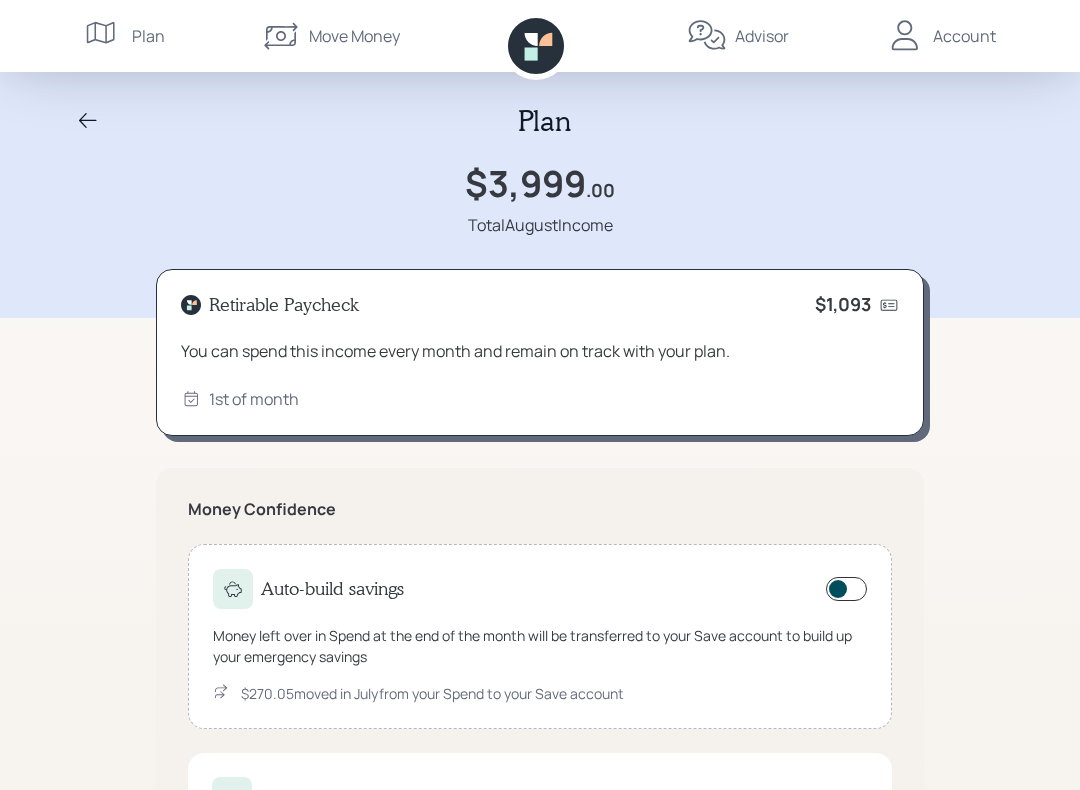 click on "You can spend this income every month and remain on track with your plan." at bounding box center [540, 351] 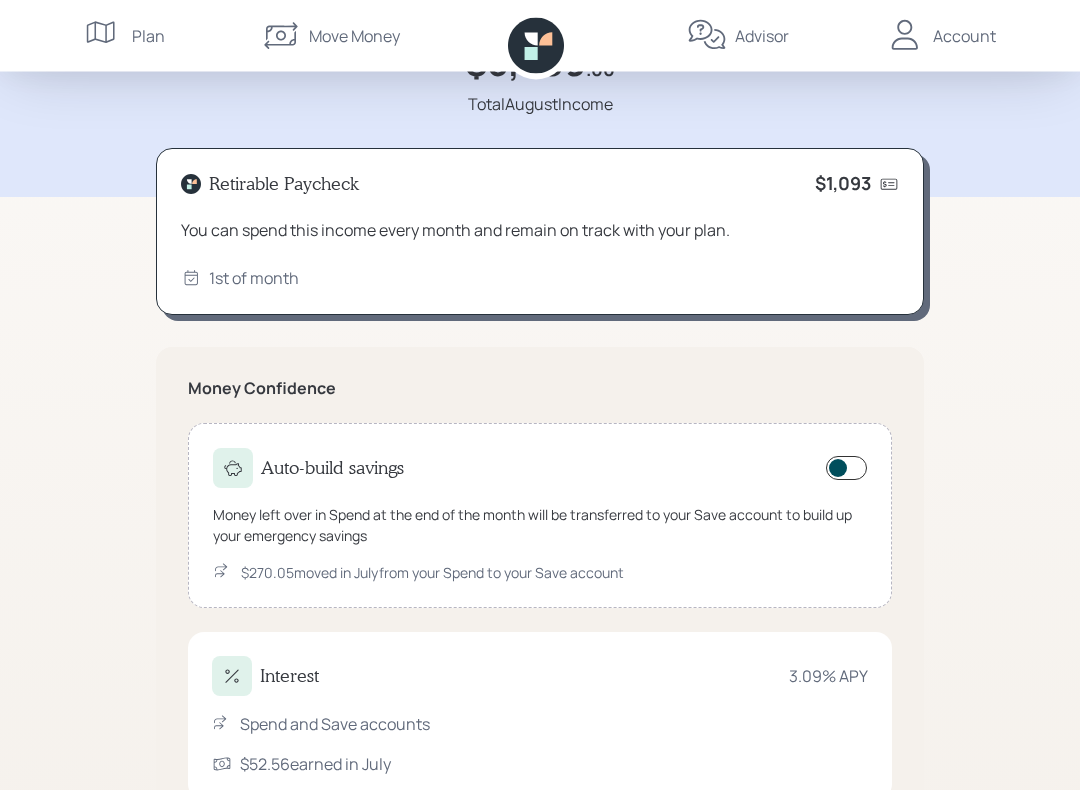 scroll, scrollTop: 0, scrollLeft: 0, axis: both 